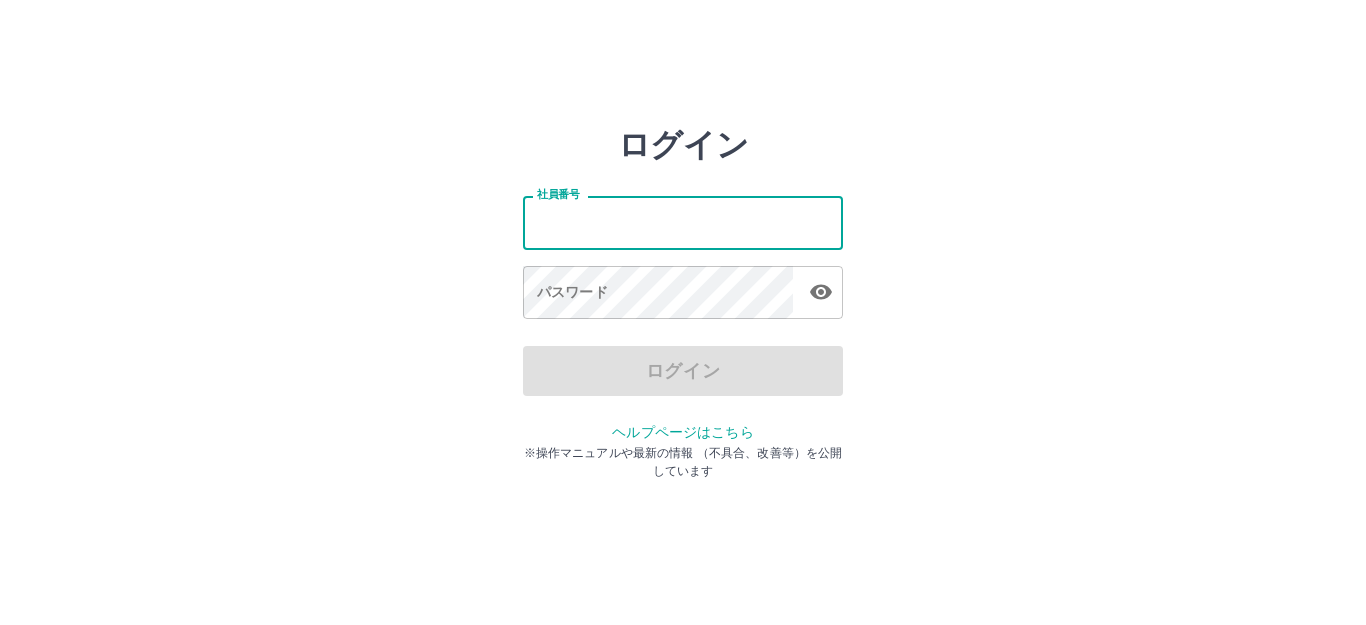 scroll, scrollTop: 0, scrollLeft: 0, axis: both 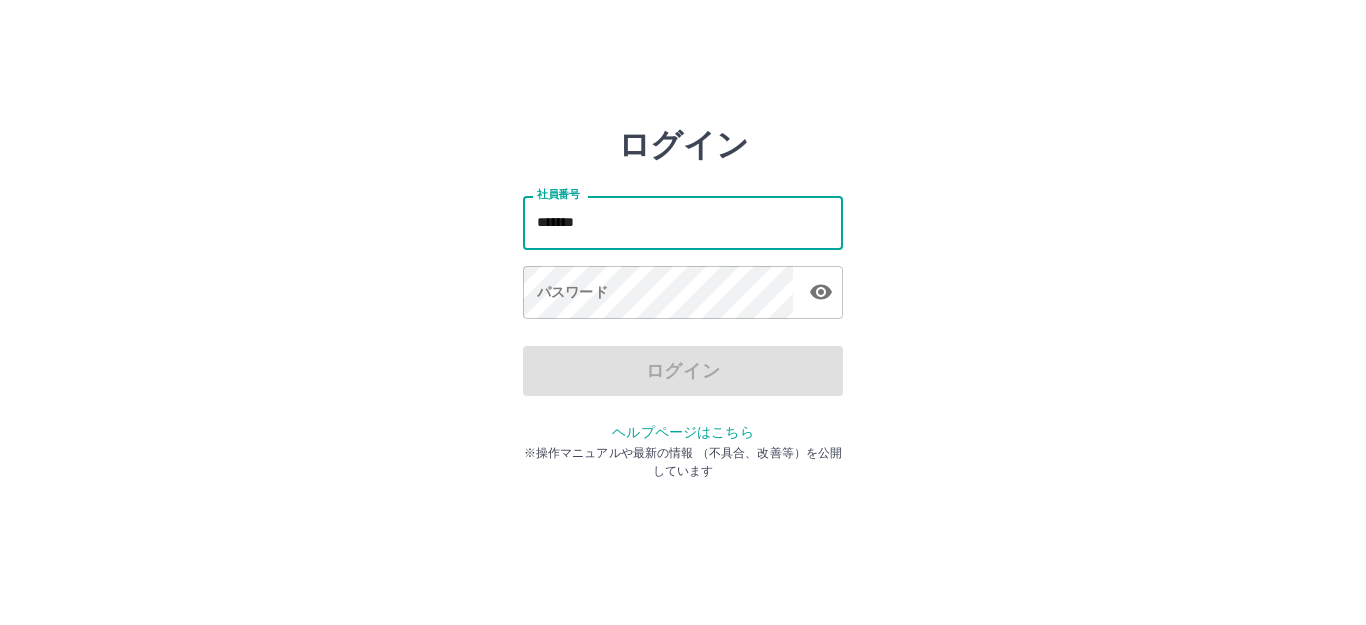 type on "*******" 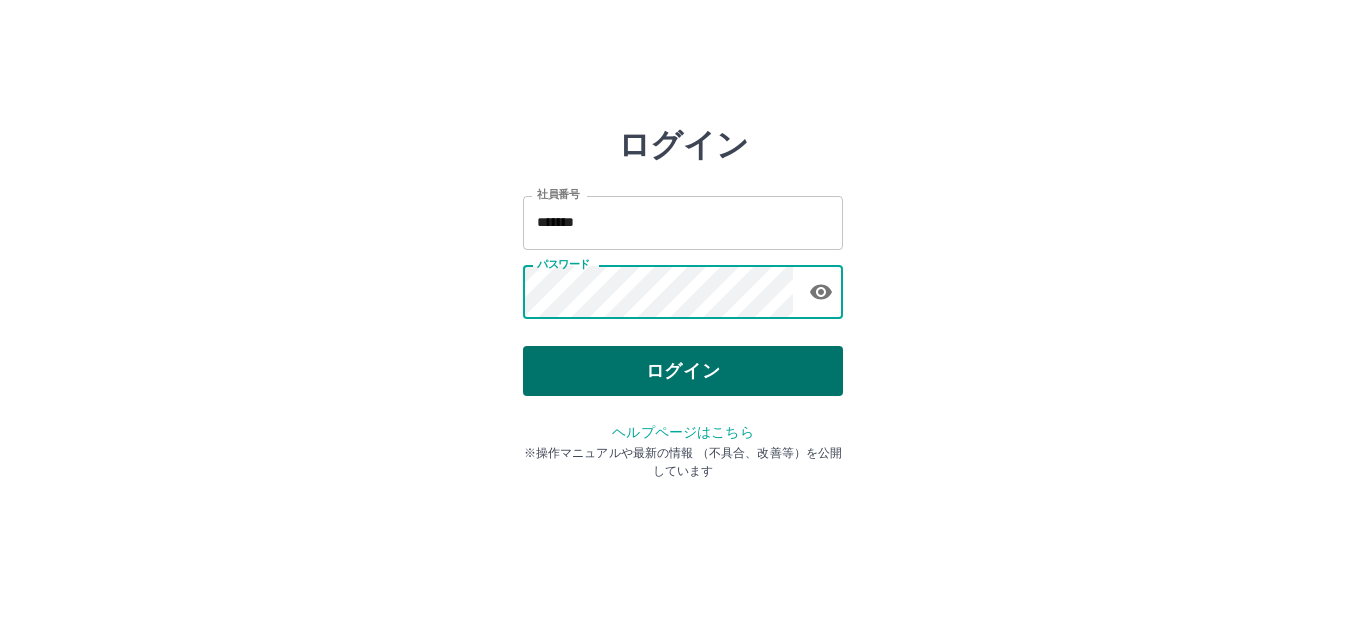 click on "ログイン" at bounding box center (683, 371) 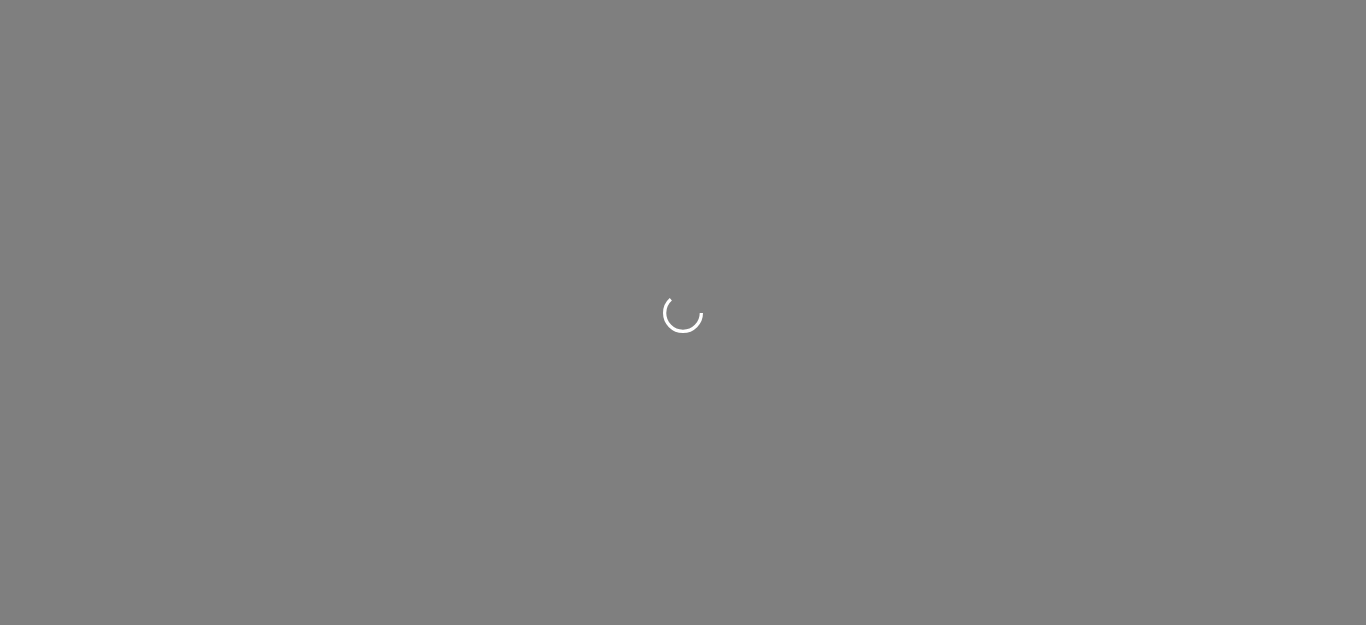 scroll, scrollTop: 0, scrollLeft: 0, axis: both 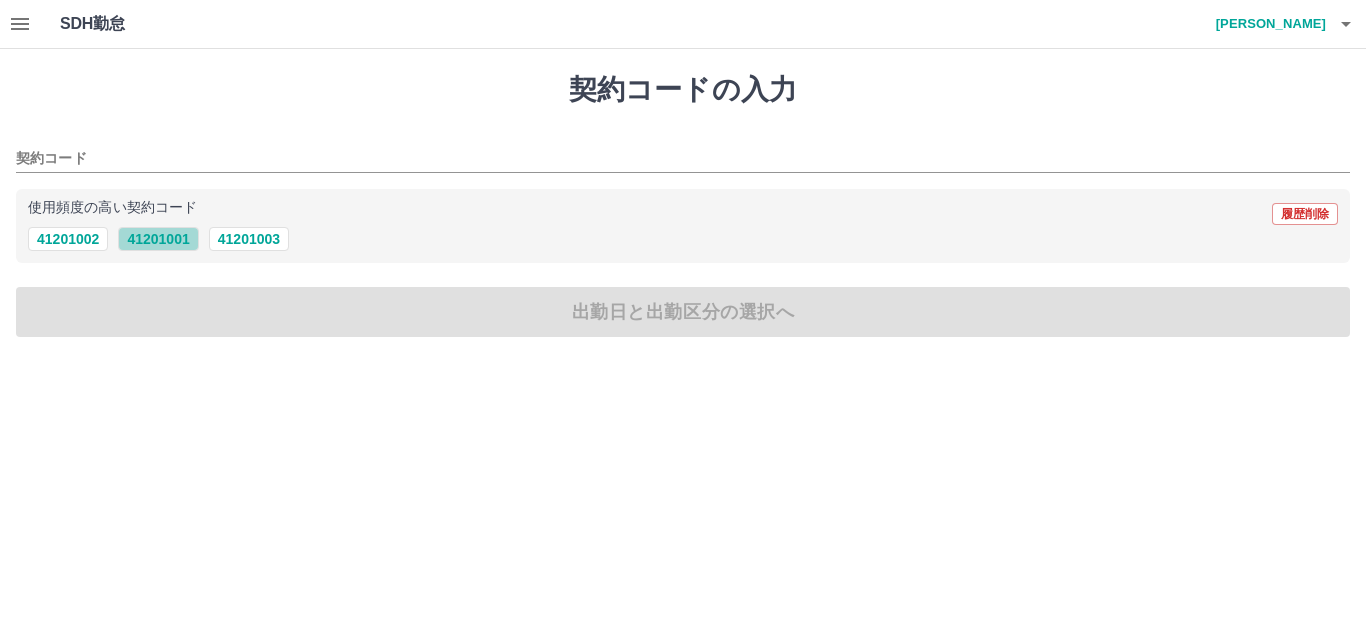 click on "41201001" at bounding box center (158, 239) 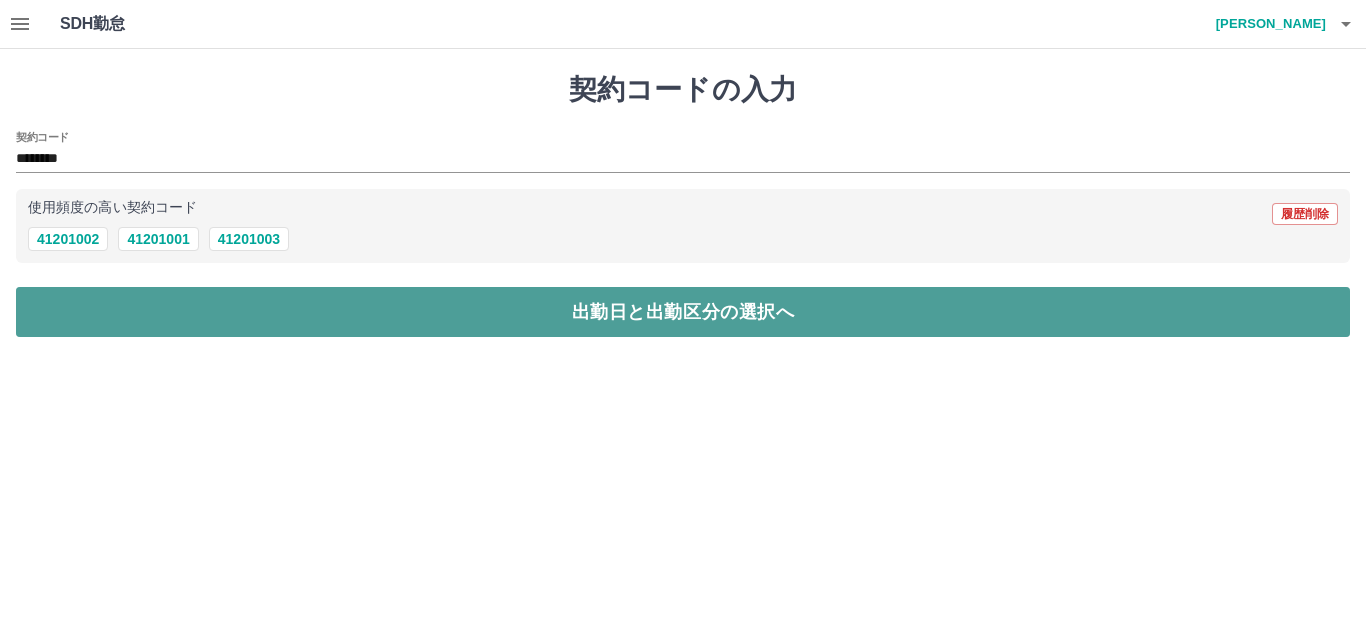 click on "出勤日と出勤区分の選択へ" at bounding box center [683, 312] 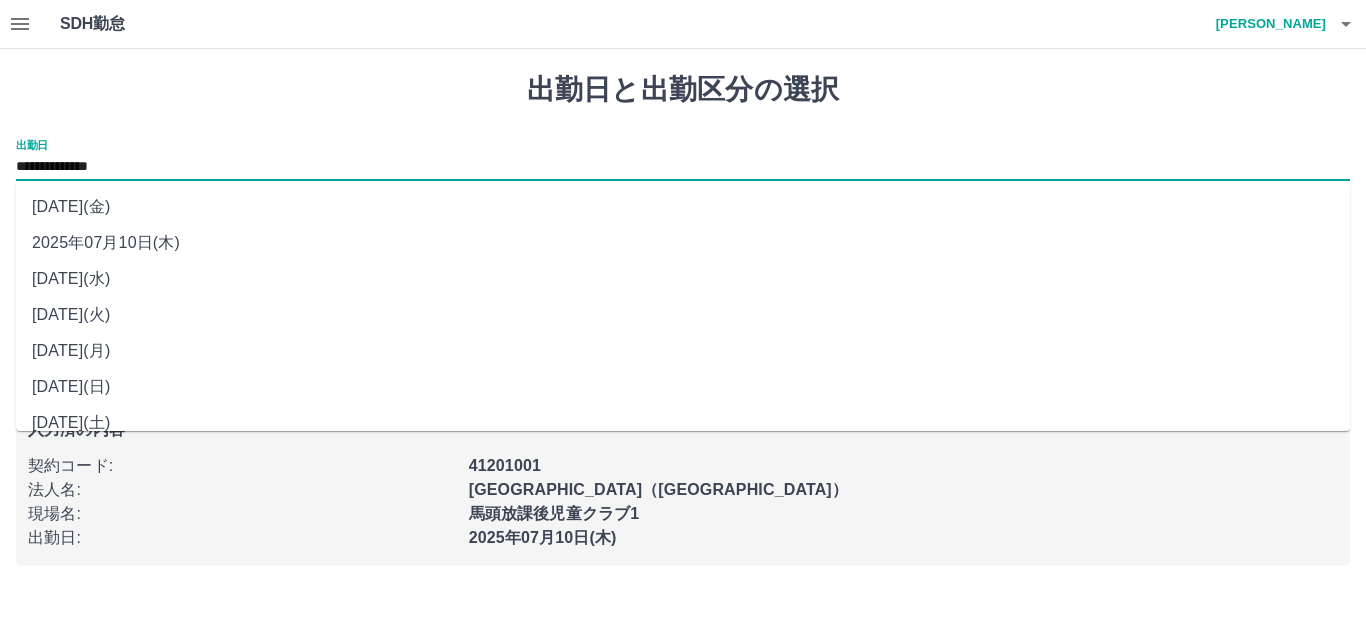 click on "**********" at bounding box center [683, 167] 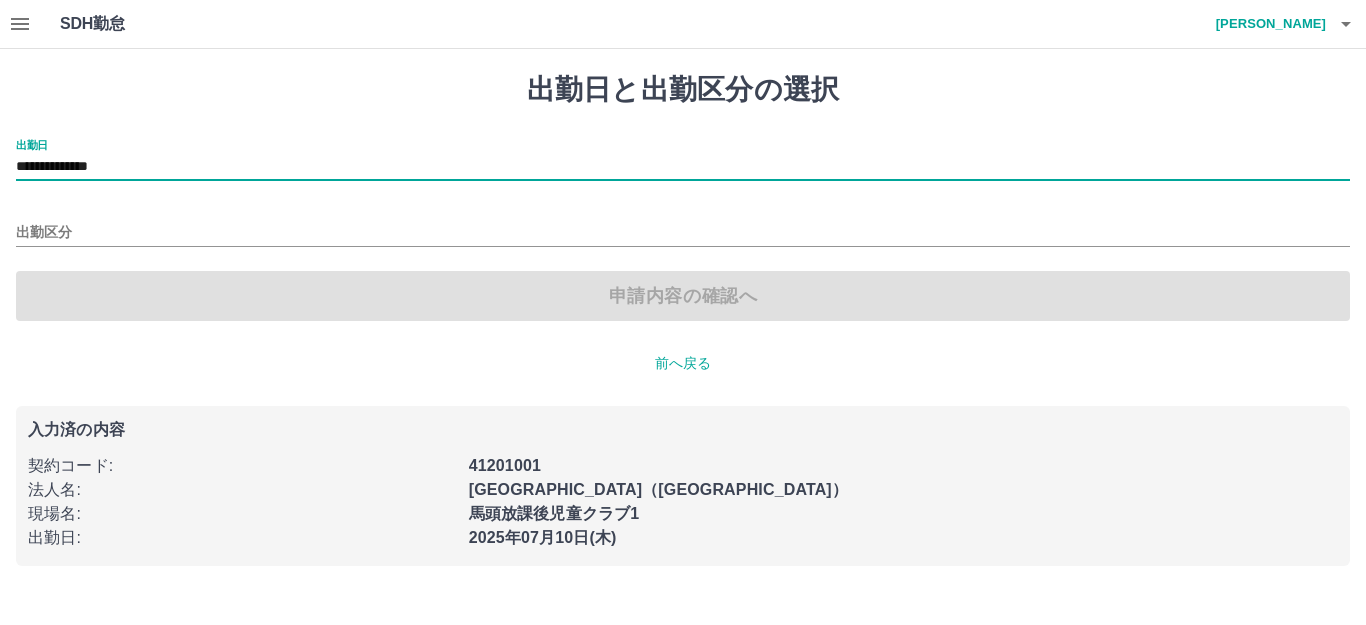 type on "**********" 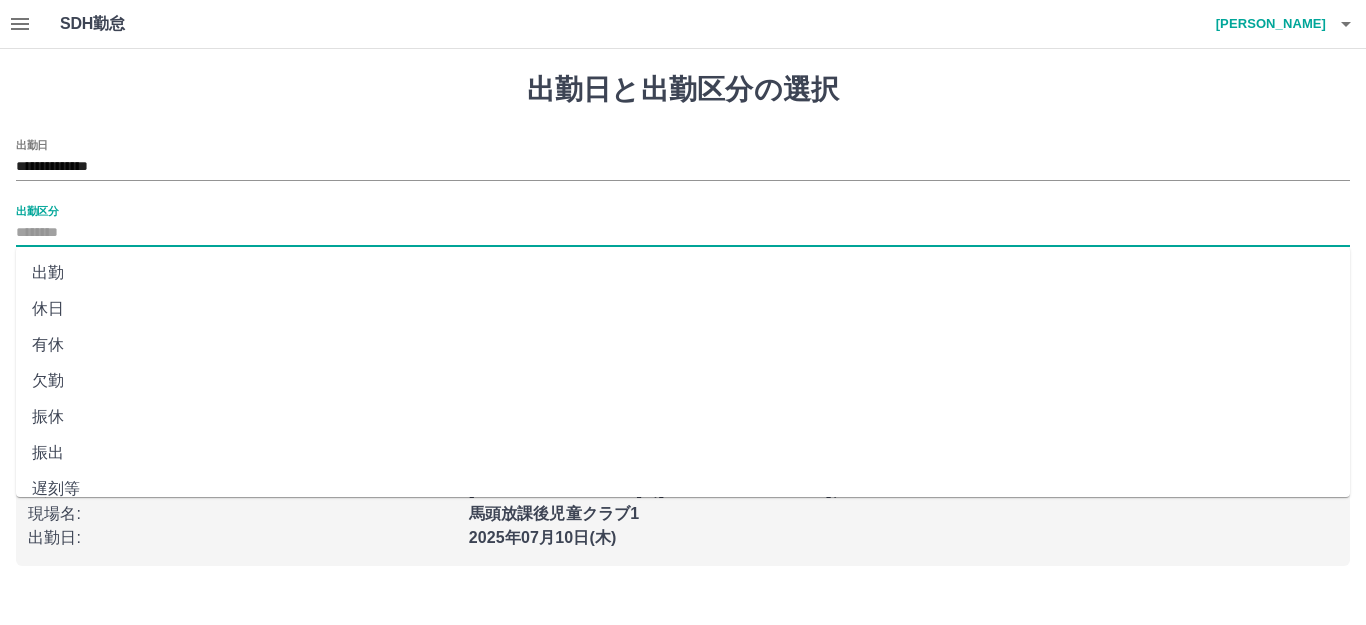 click on "出勤区分" at bounding box center (683, 233) 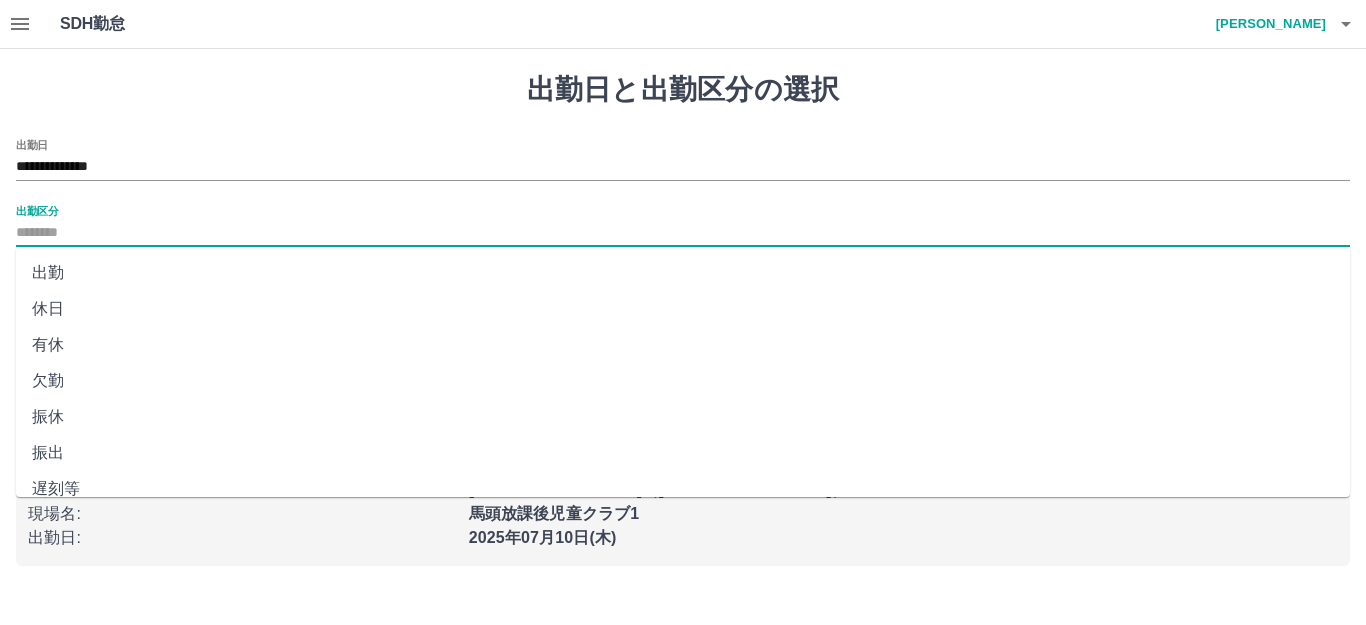 click on "欠勤" at bounding box center [683, 381] 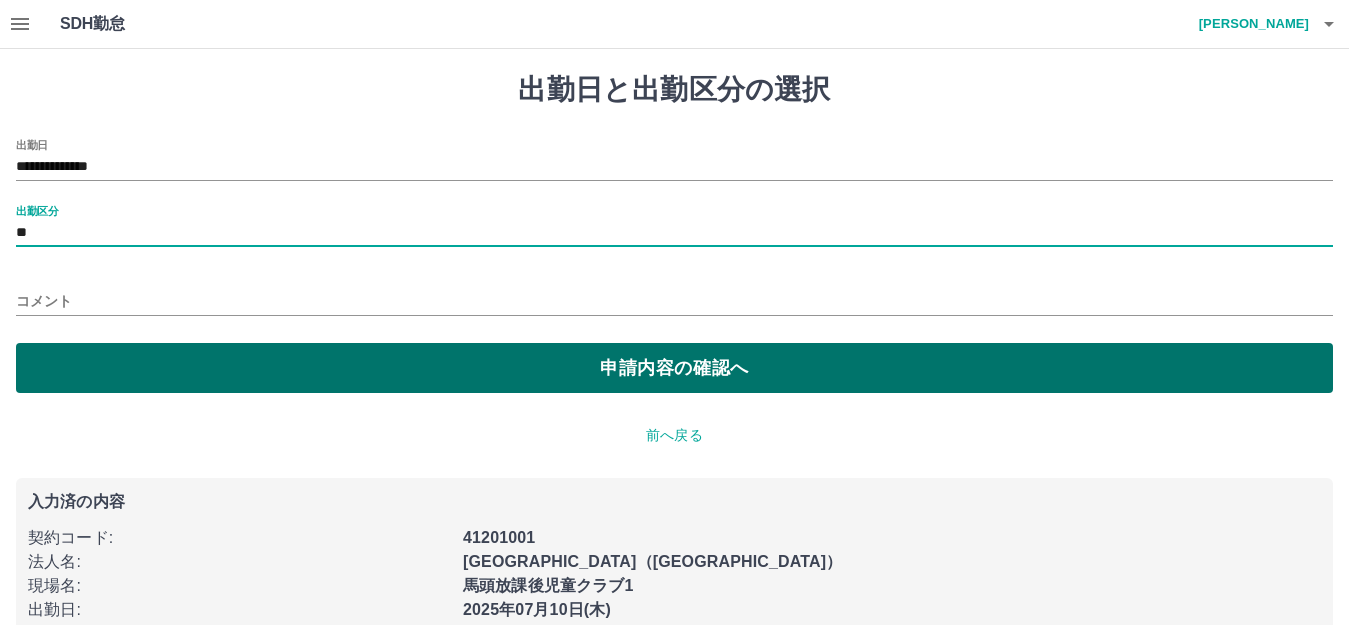 click on "申請内容の確認へ" at bounding box center [674, 368] 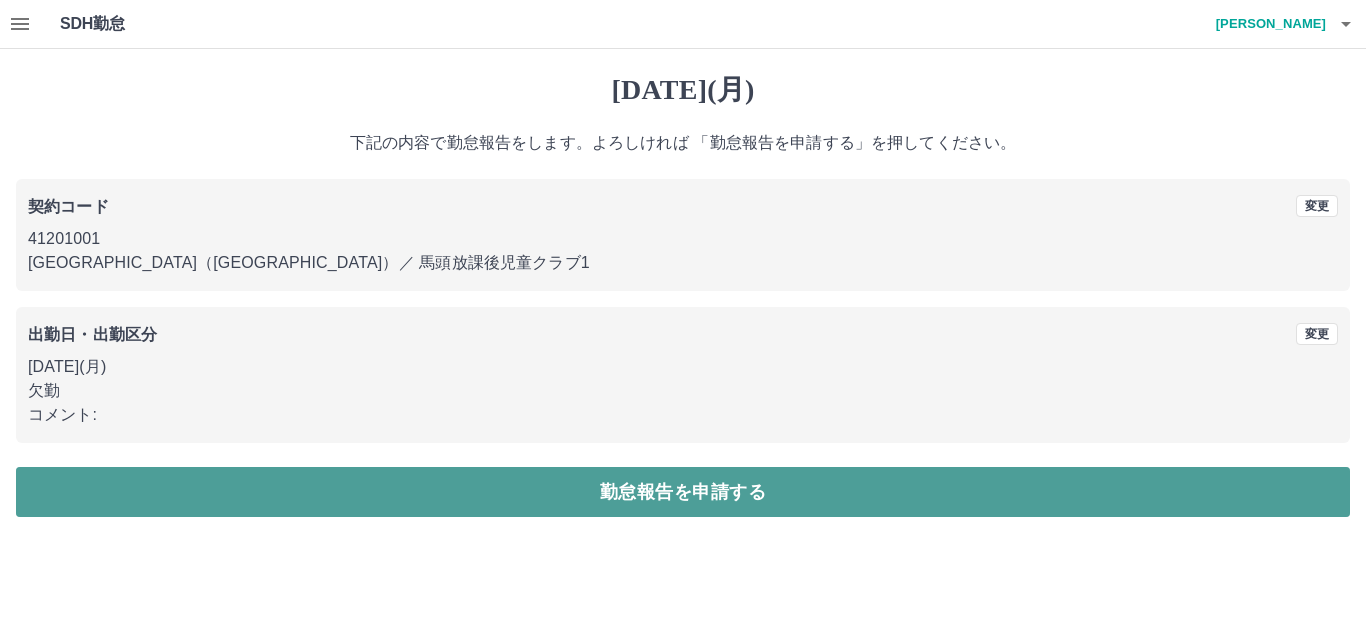 click on "勤怠報告を申請する" at bounding box center (683, 492) 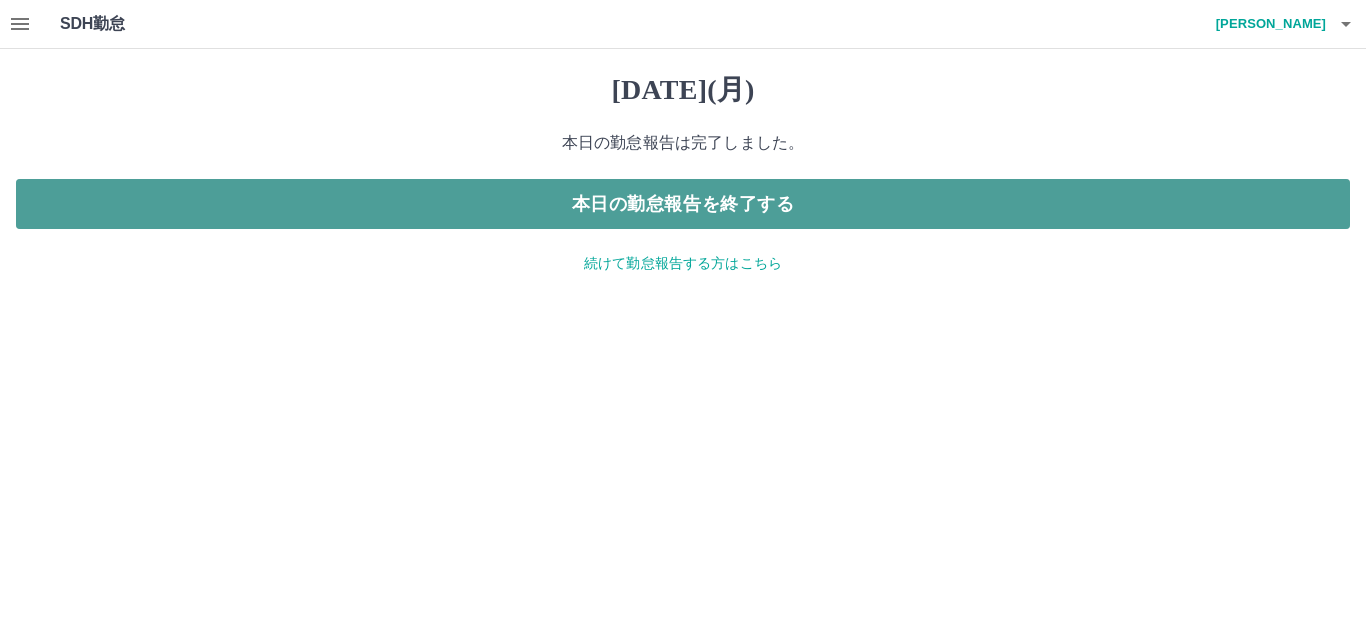 click on "本日の勤怠報告を終了する" at bounding box center (683, 204) 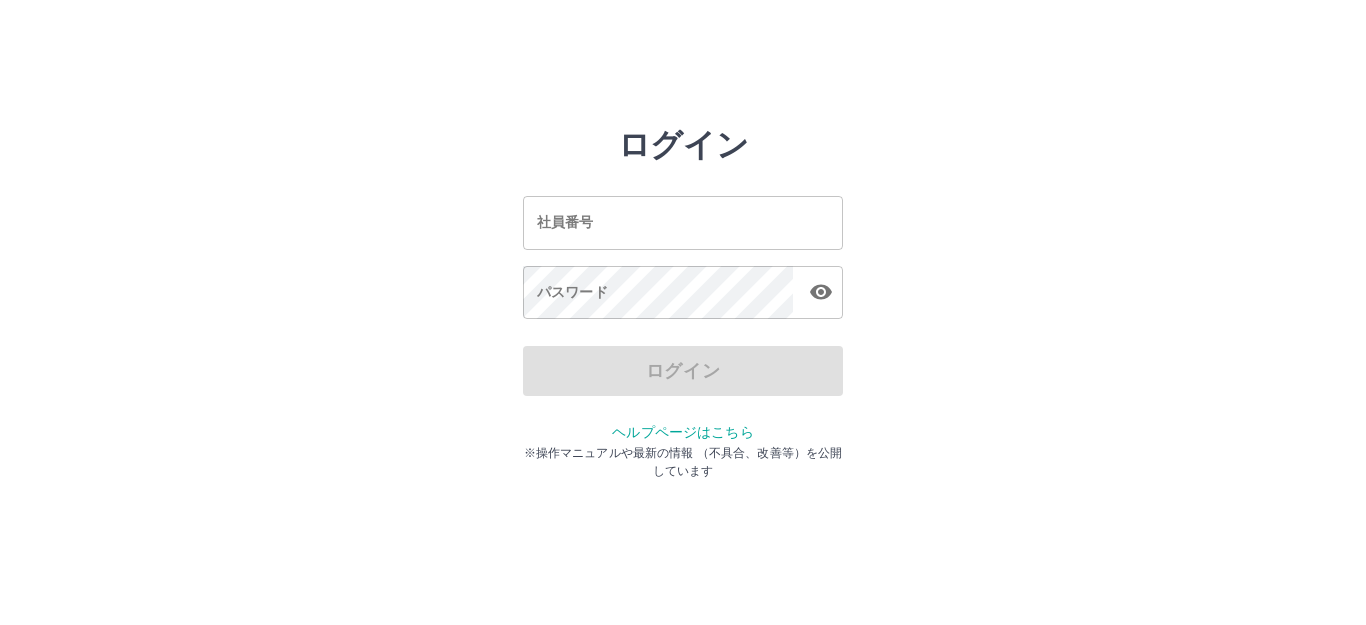 scroll, scrollTop: 0, scrollLeft: 0, axis: both 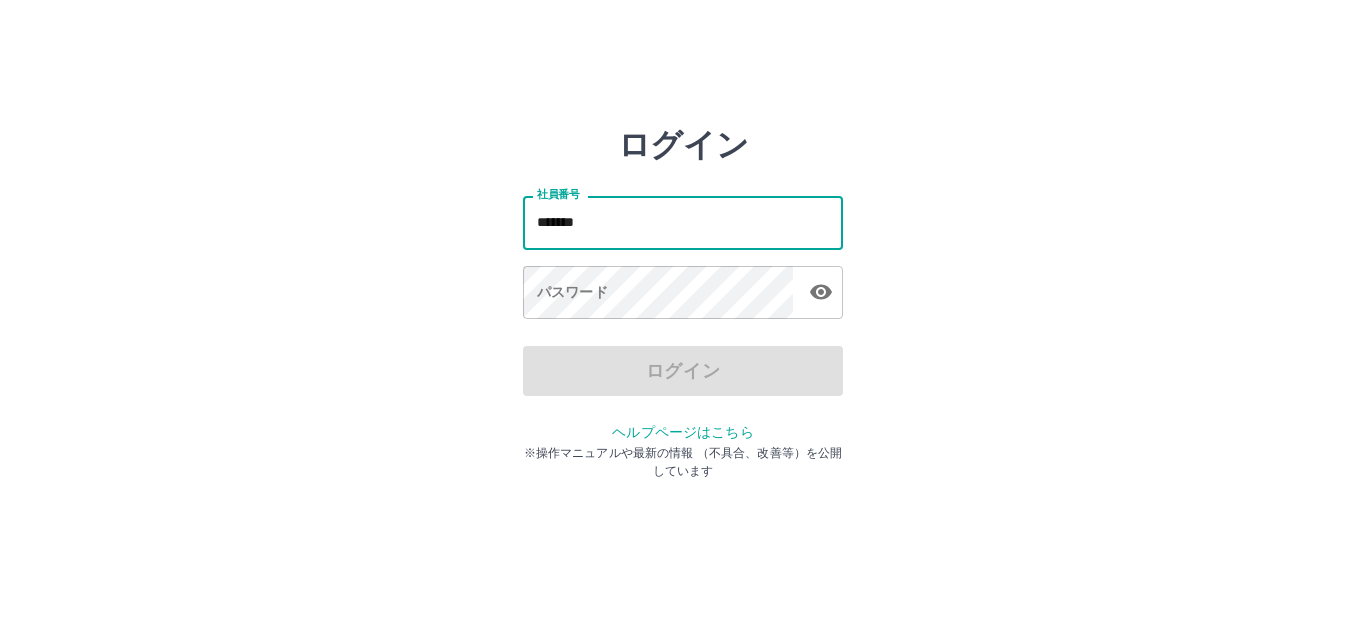 type on "*******" 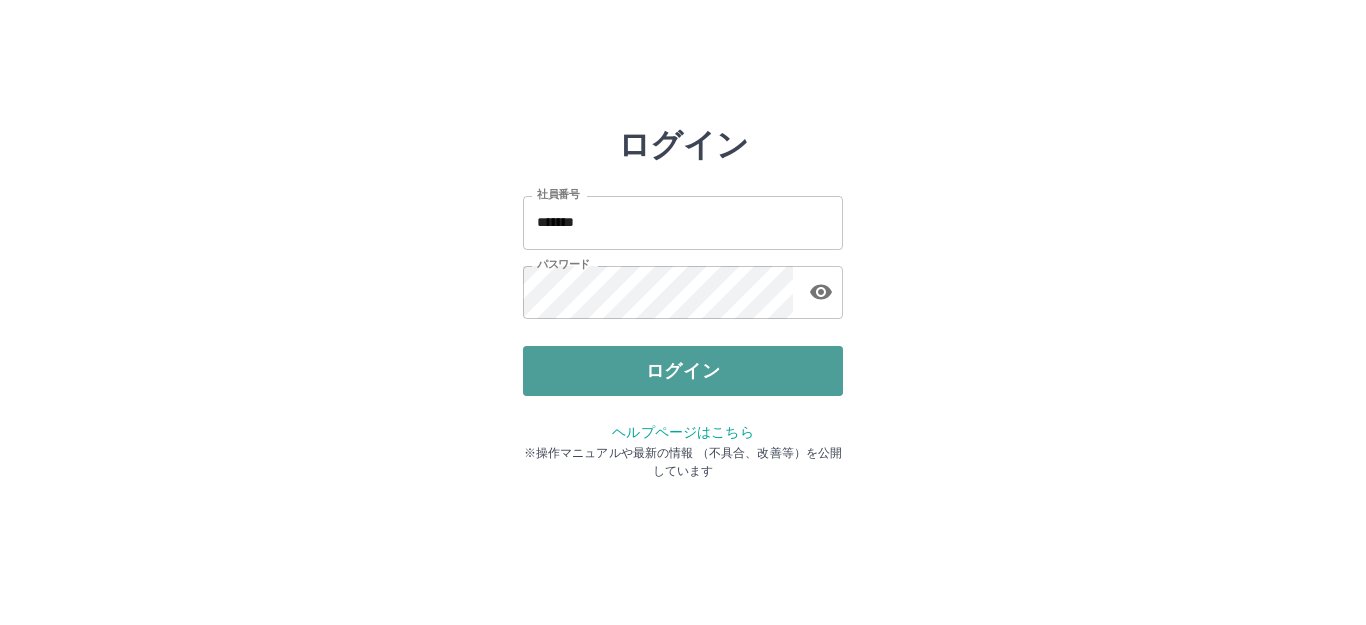 click on "ログイン" at bounding box center (683, 371) 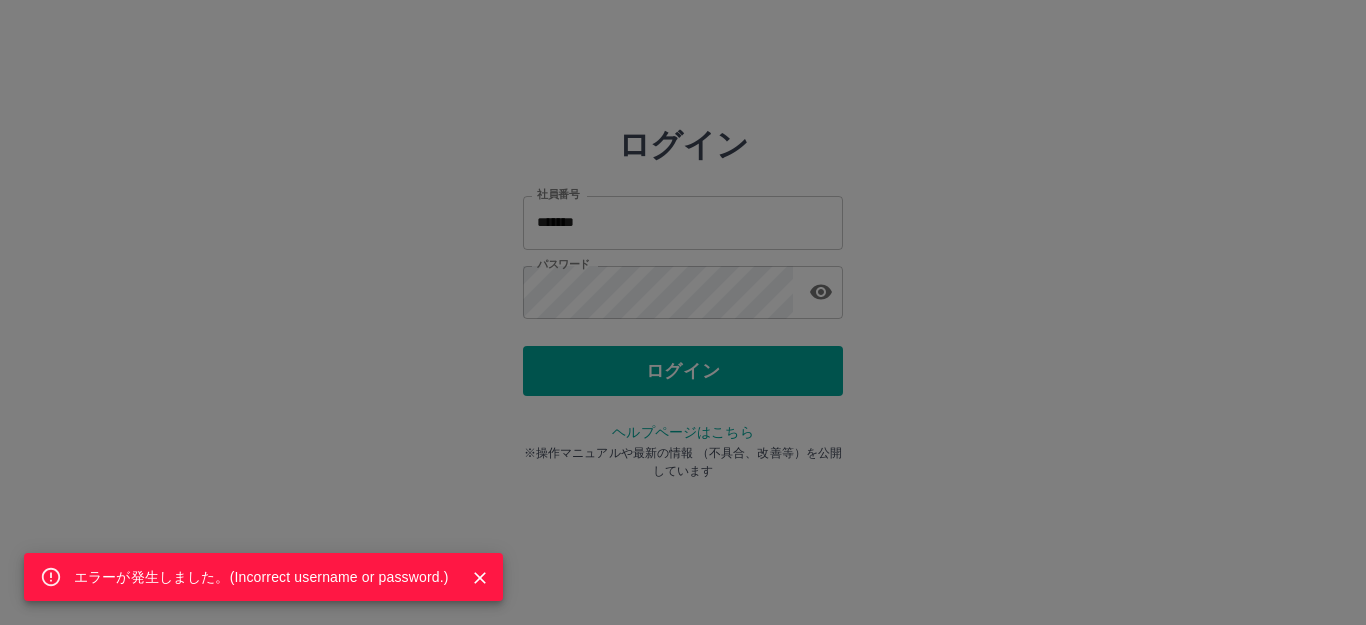 click on "エラーが発生しました。( Incorrect username or password. )" at bounding box center [683, 312] 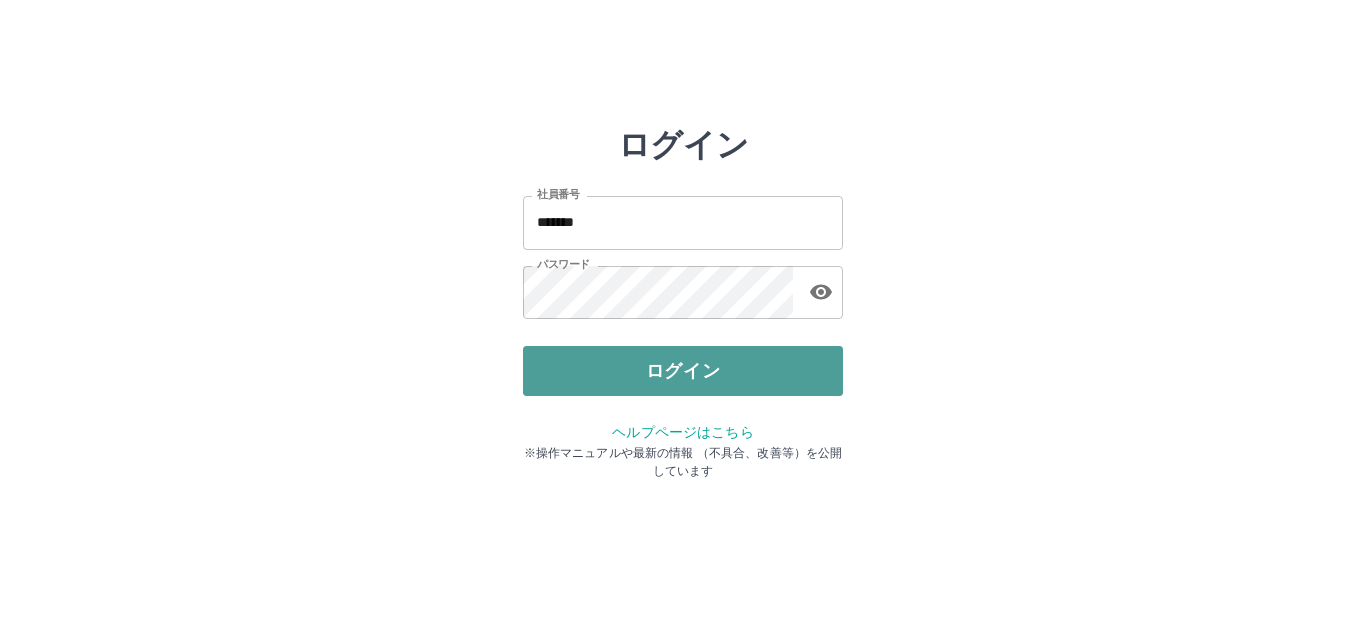 click on "ログイン" at bounding box center [683, 371] 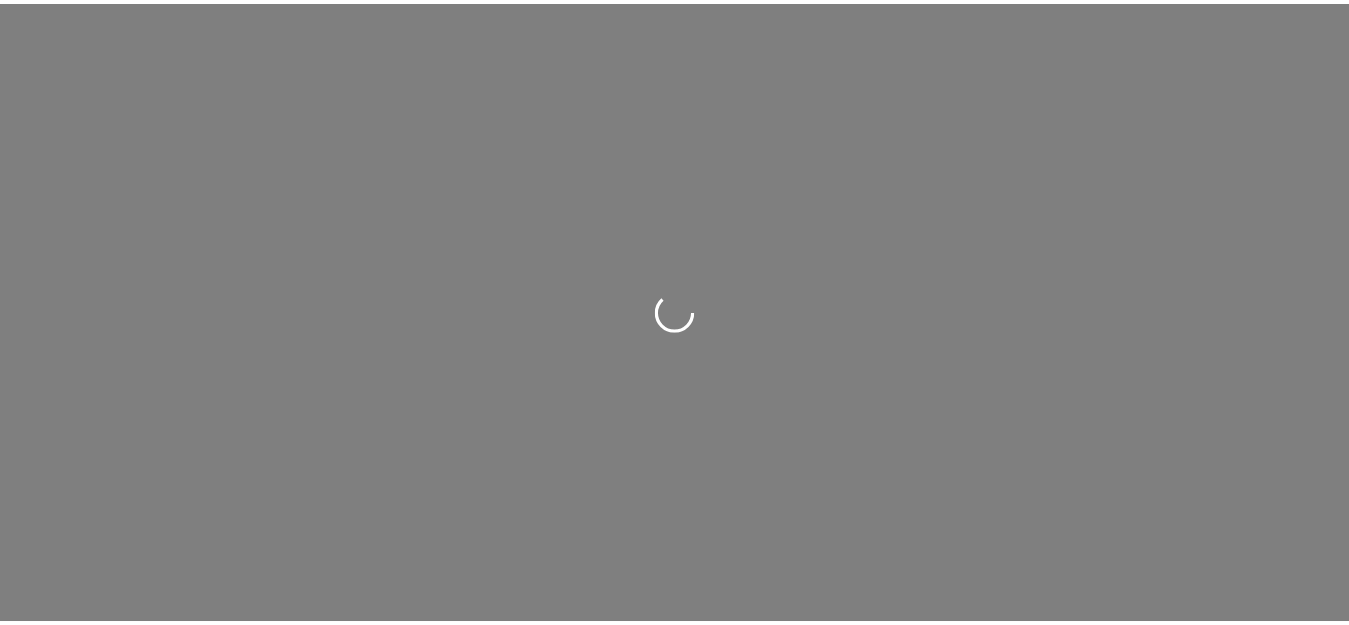 scroll, scrollTop: 0, scrollLeft: 0, axis: both 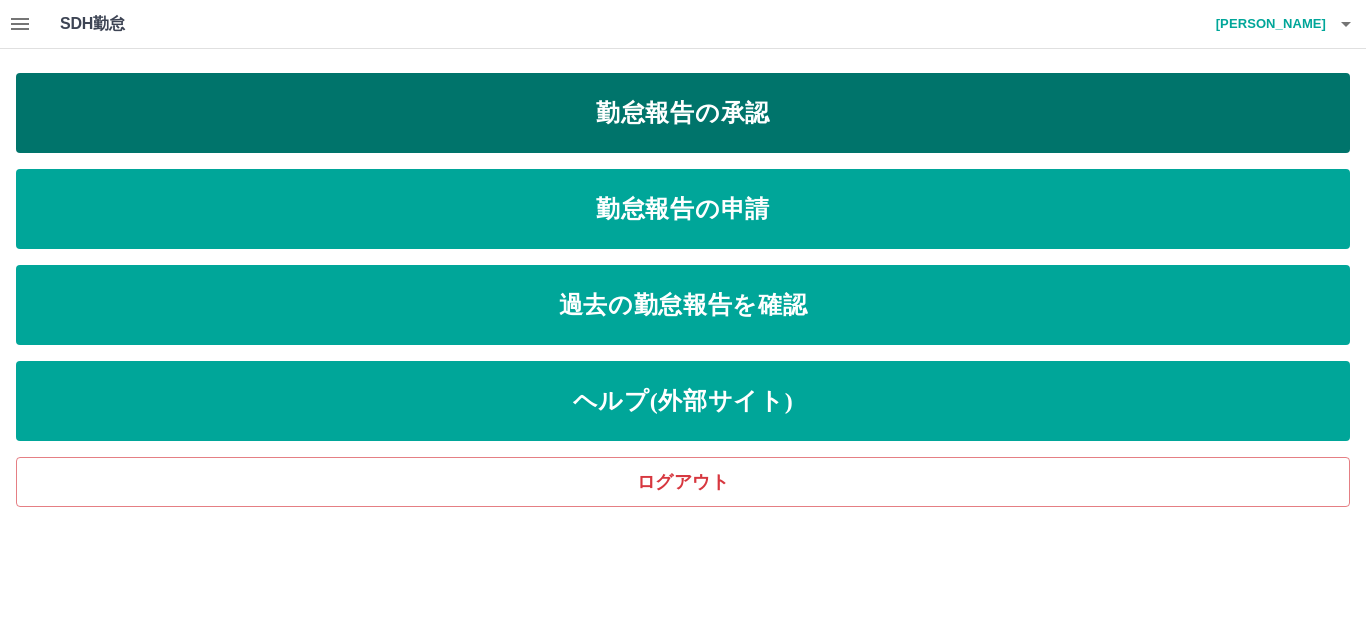 click on "勤怠報告の承認" at bounding box center [683, 113] 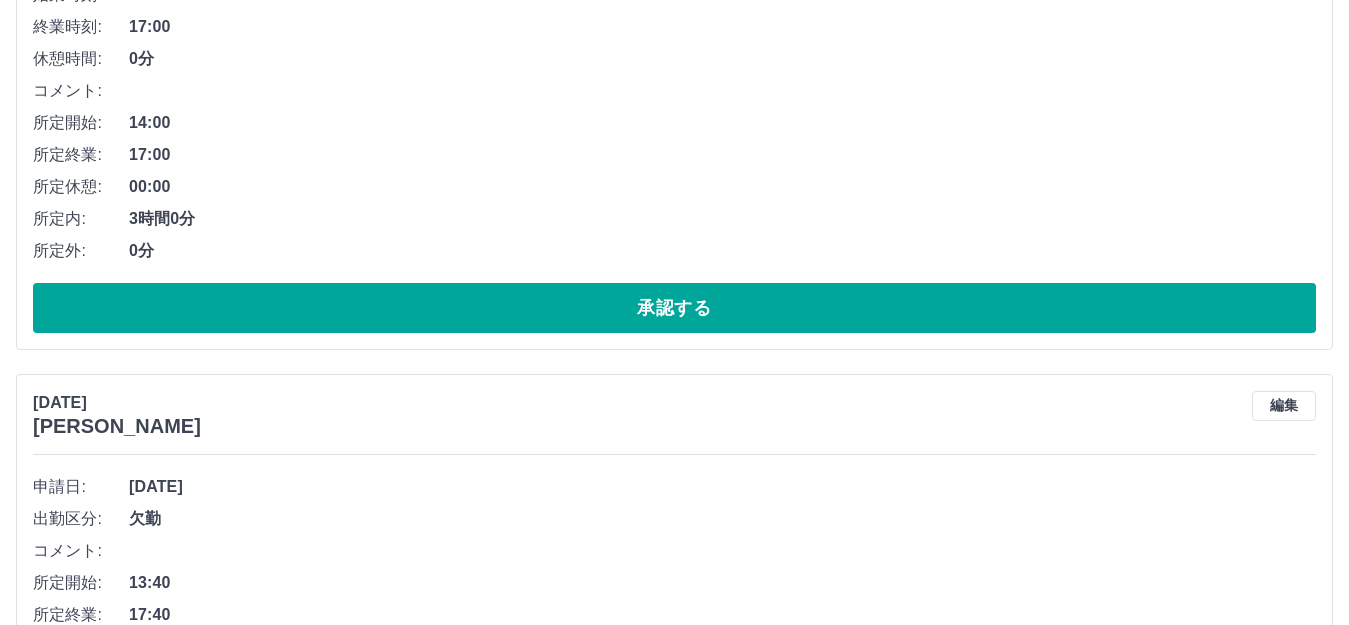 scroll, scrollTop: 3411, scrollLeft: 0, axis: vertical 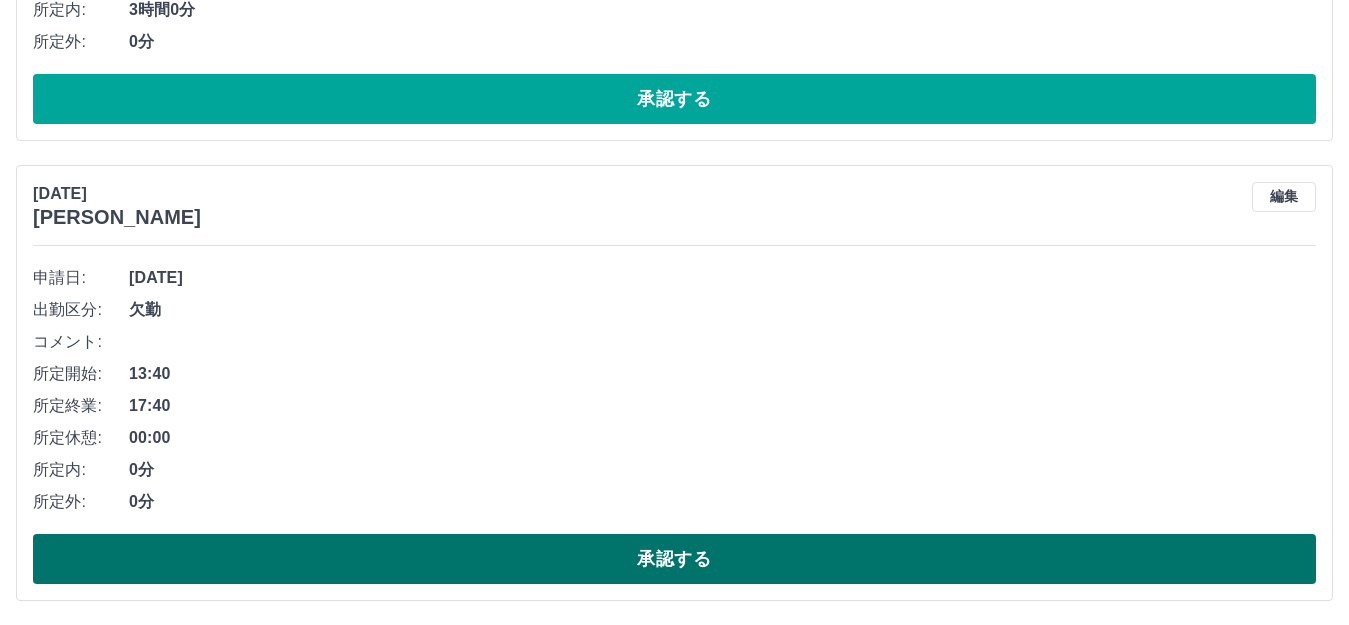 click on "承認する" at bounding box center [674, 559] 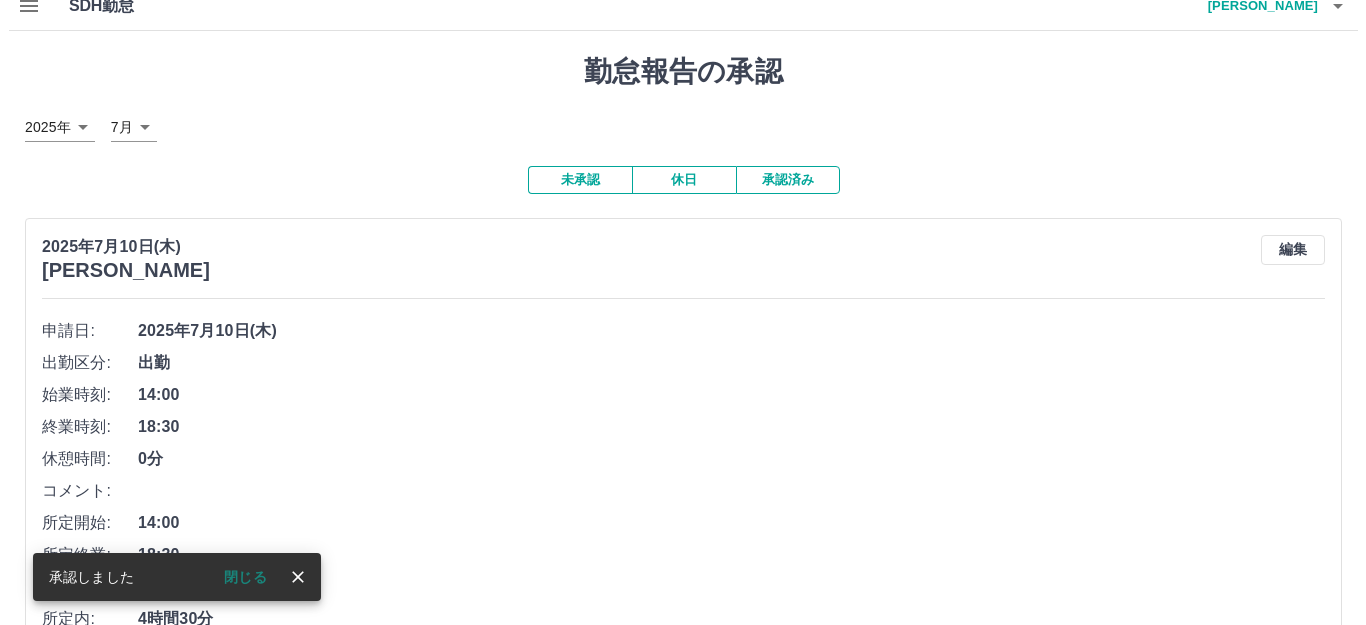 scroll, scrollTop: 0, scrollLeft: 0, axis: both 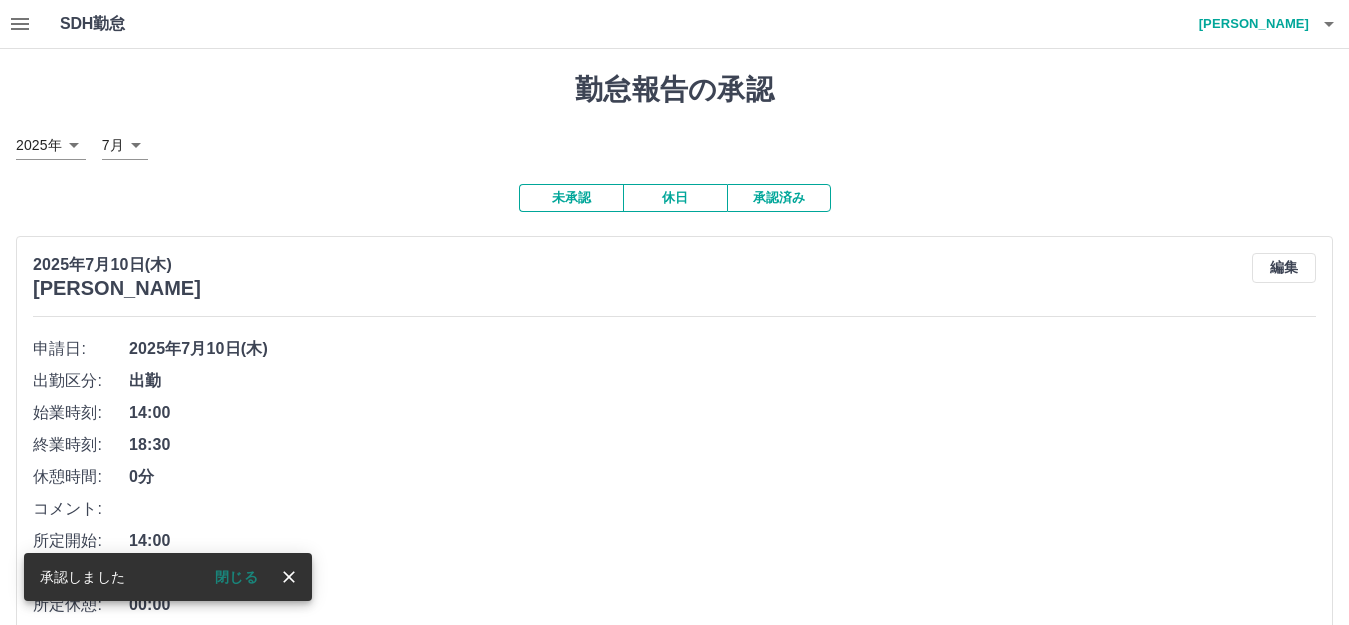 click on "和氣　愛花" at bounding box center (1249, 24) 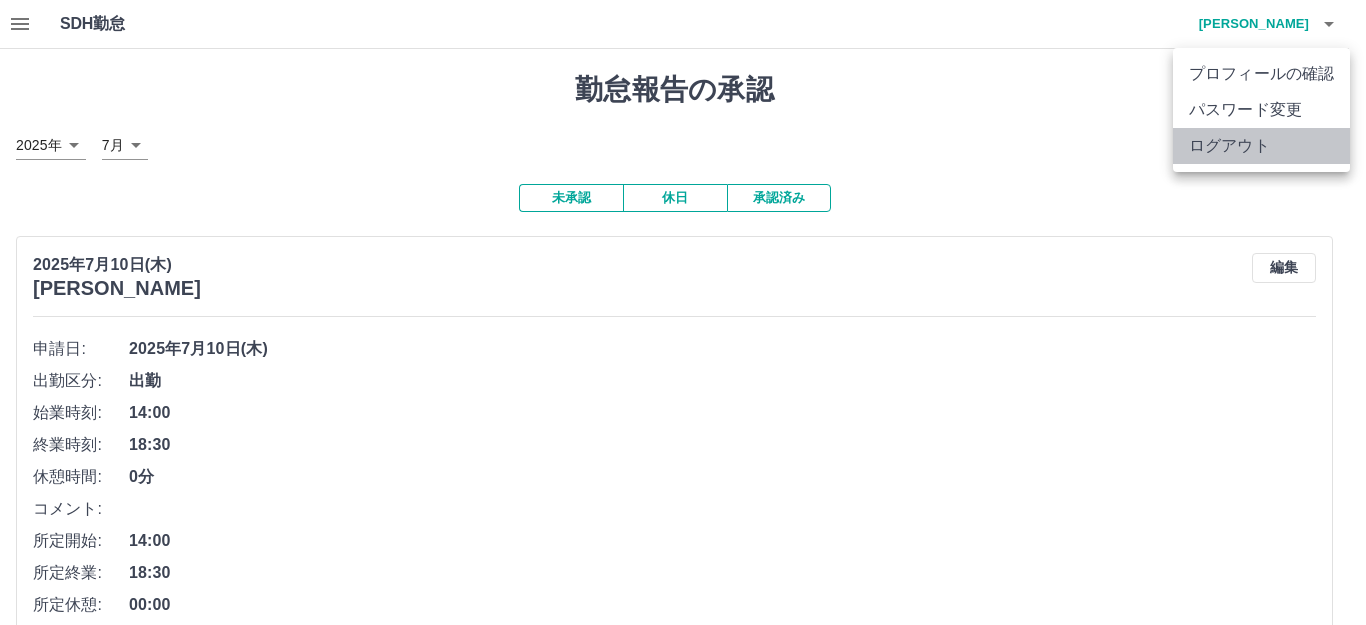 click on "ログアウト" at bounding box center [1261, 146] 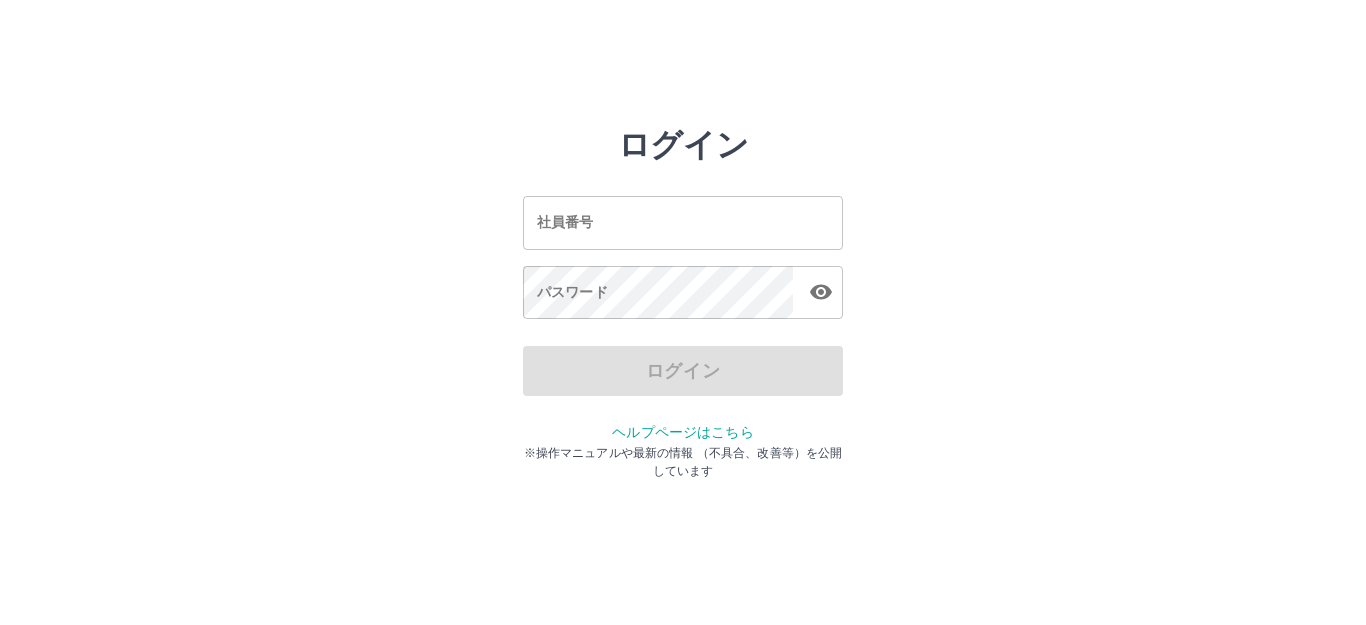 scroll, scrollTop: 0, scrollLeft: 0, axis: both 